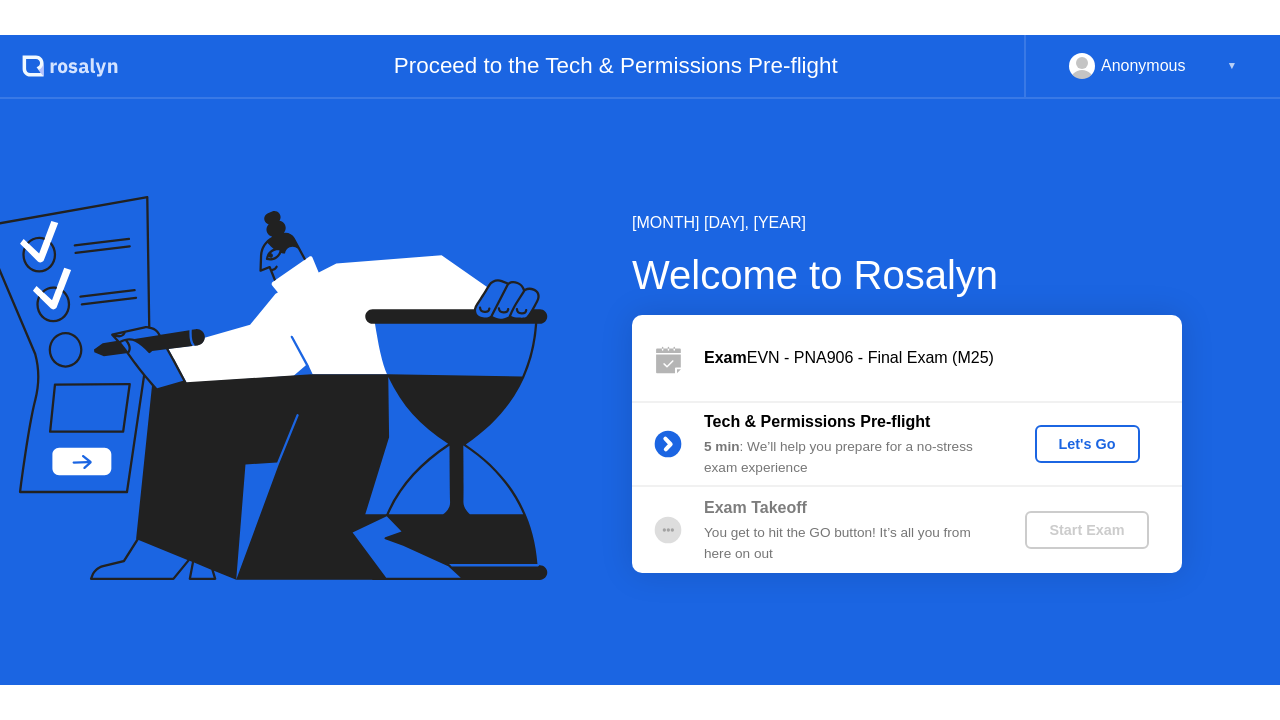 scroll, scrollTop: 0, scrollLeft: 0, axis: both 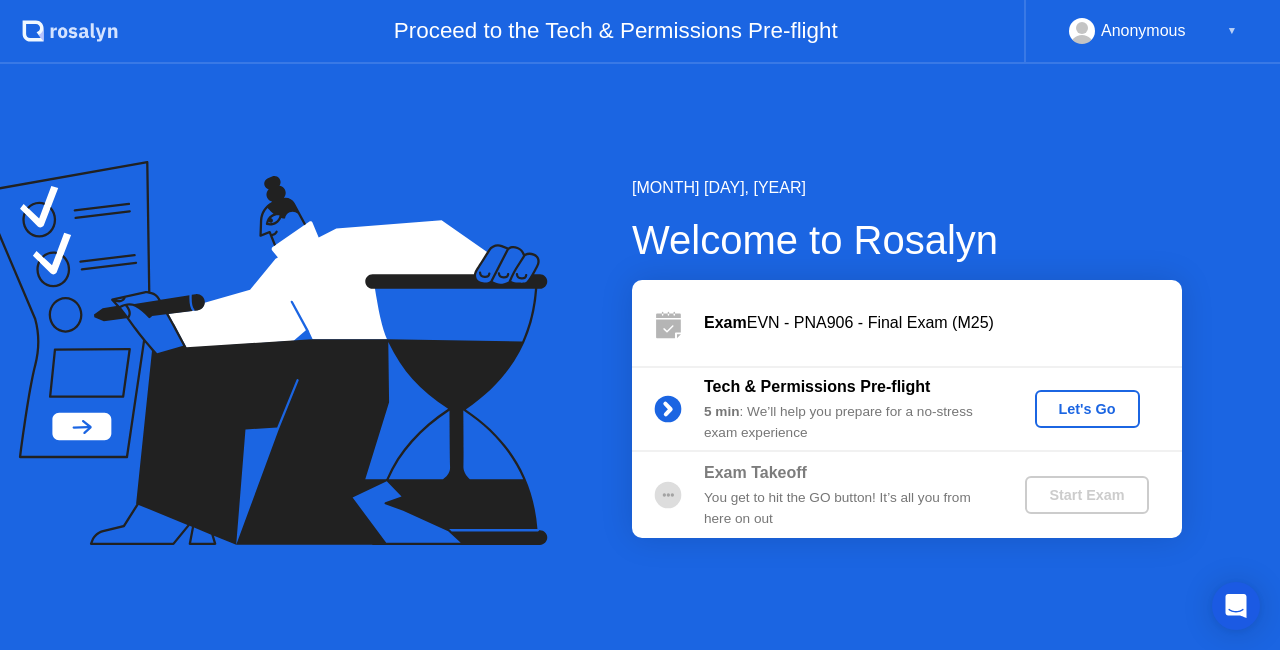 click on "Let's Go" 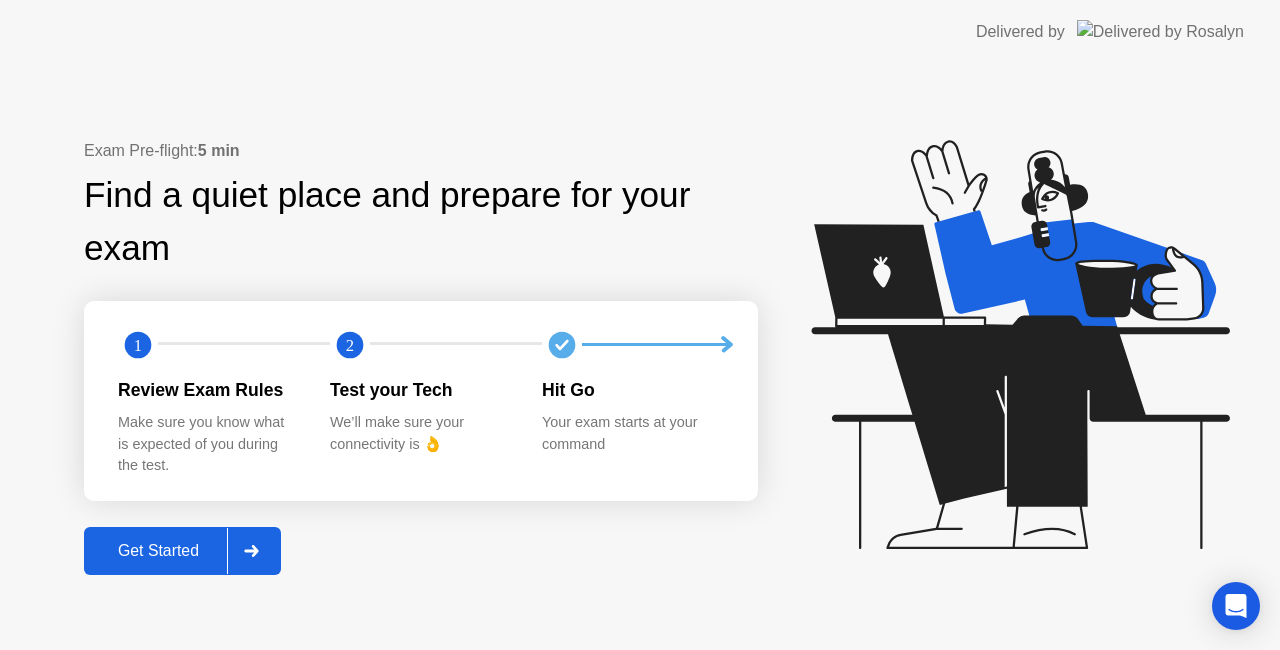 click on "Get Started" 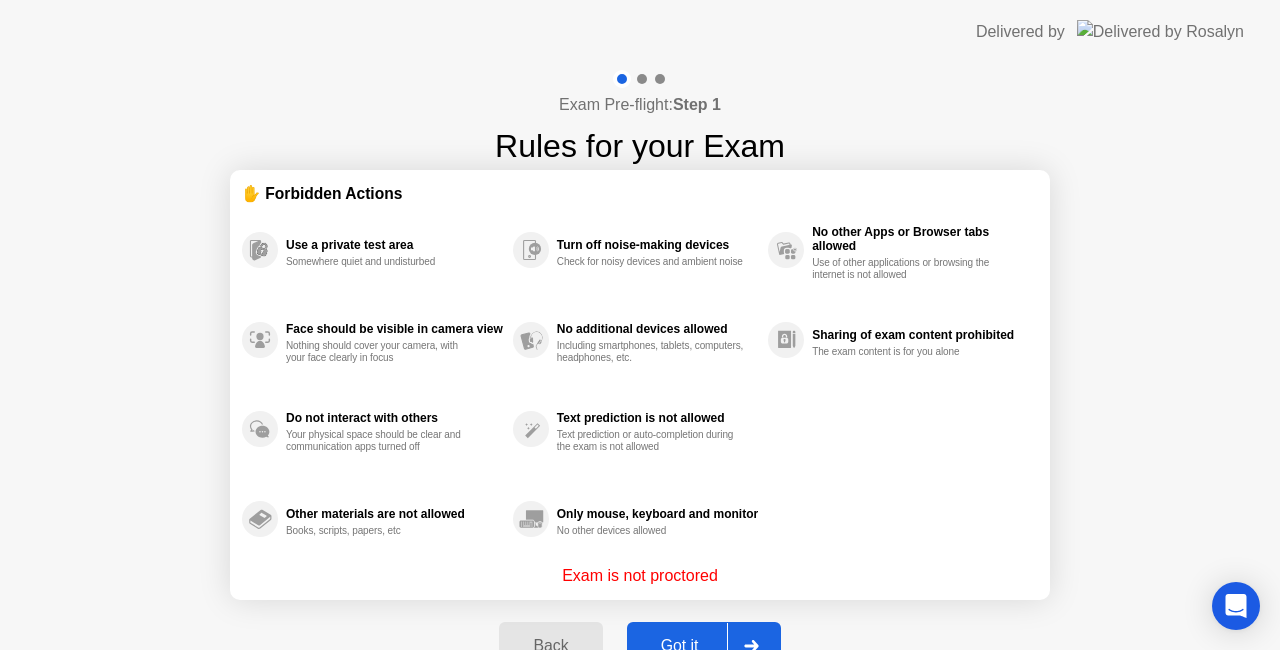 click on "Got it" 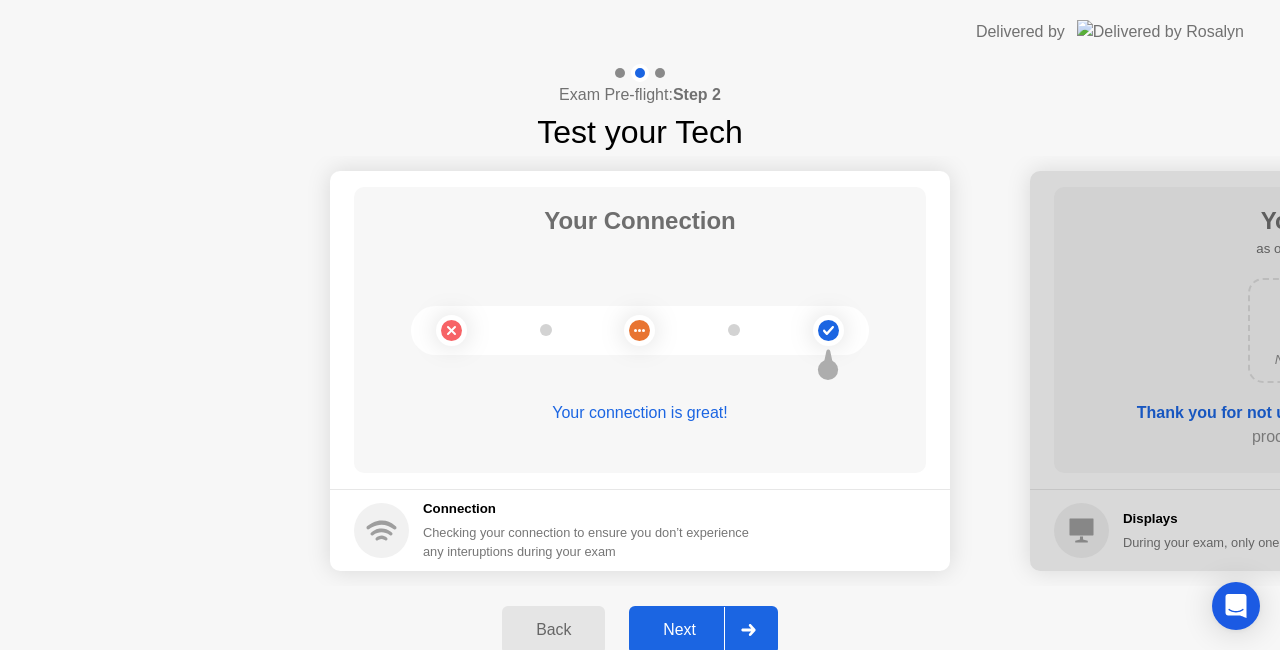 click on "Next" 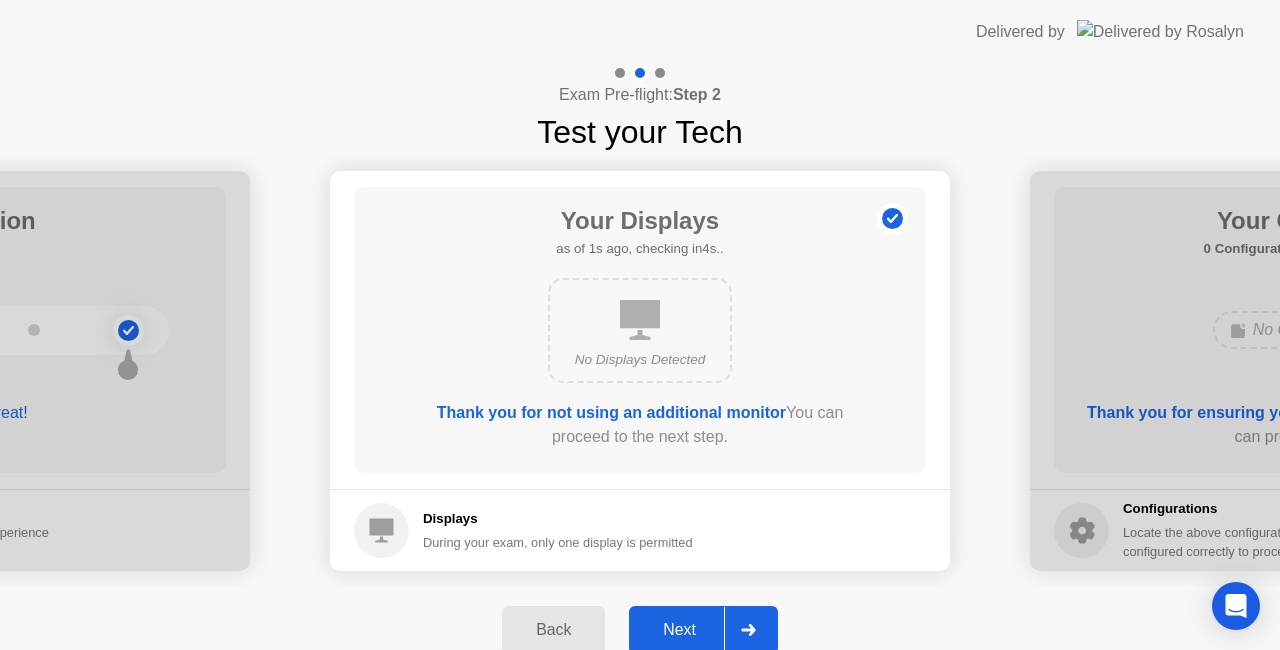 click on "Next" 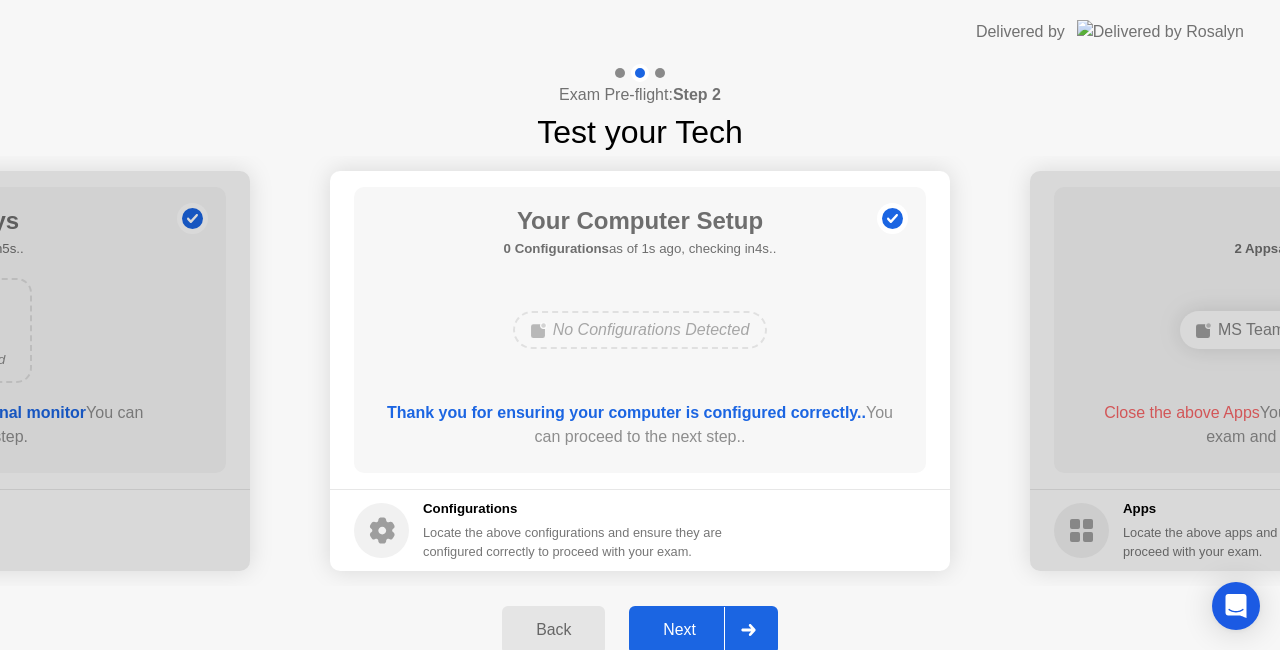 click on "Next" 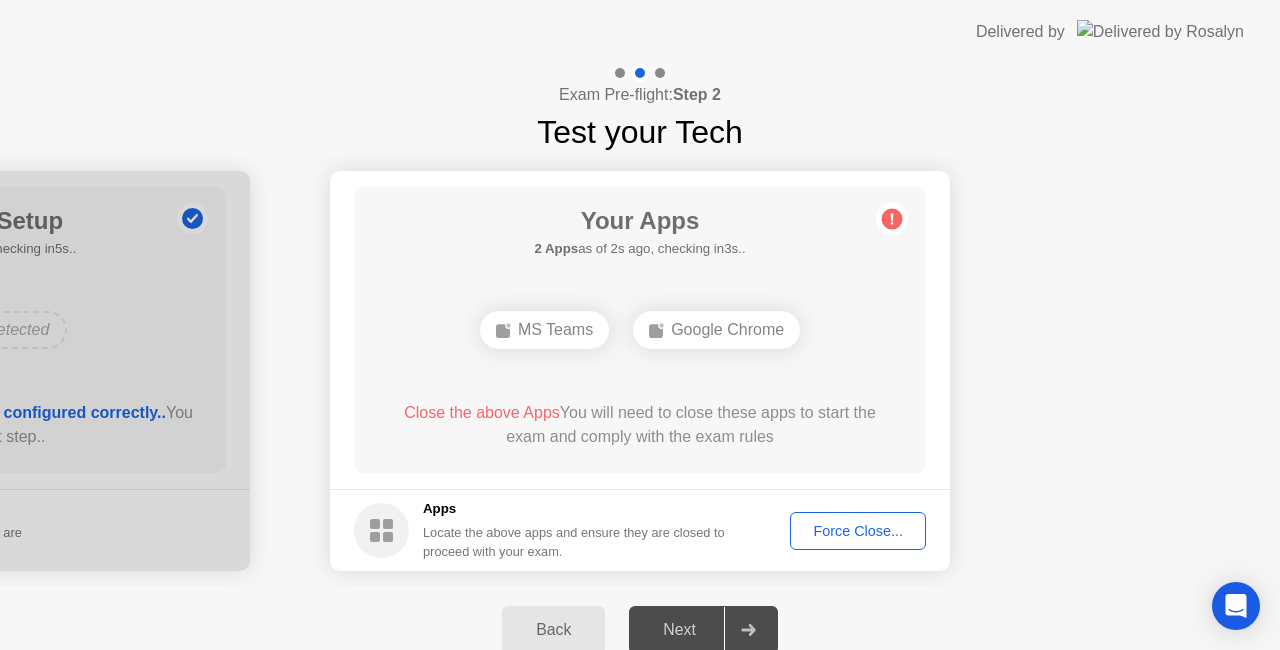 click on "Force Close..." 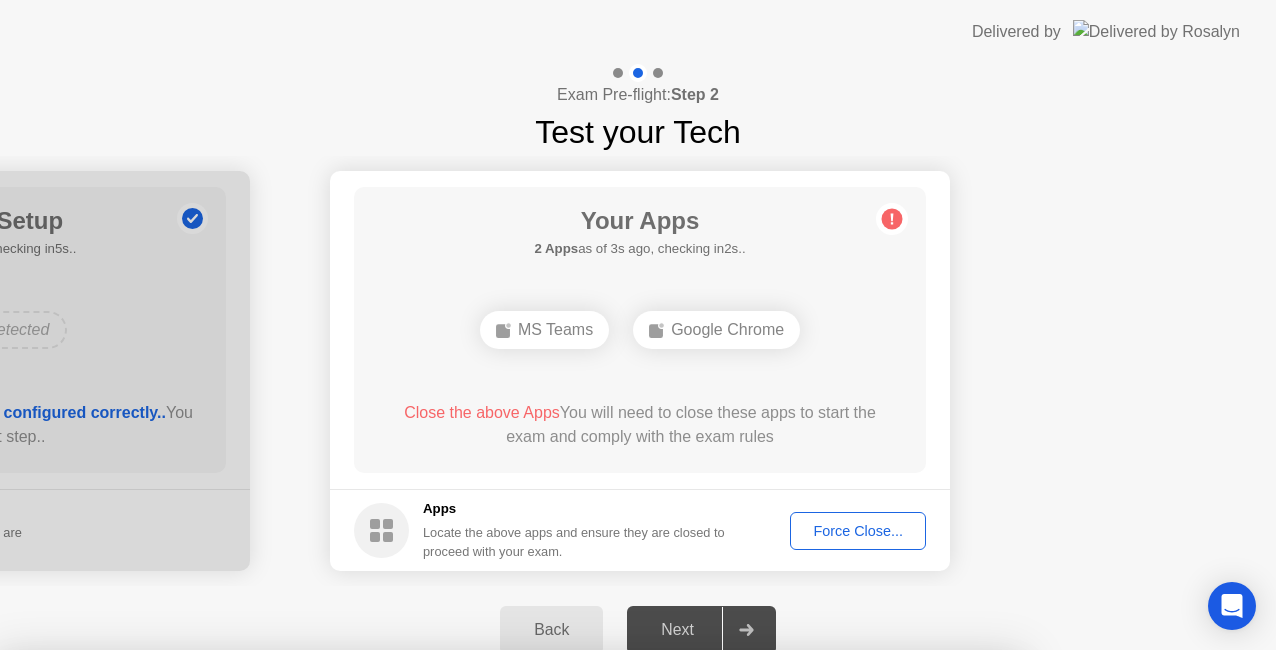 click on "Confirm" at bounding box center [577, 926] 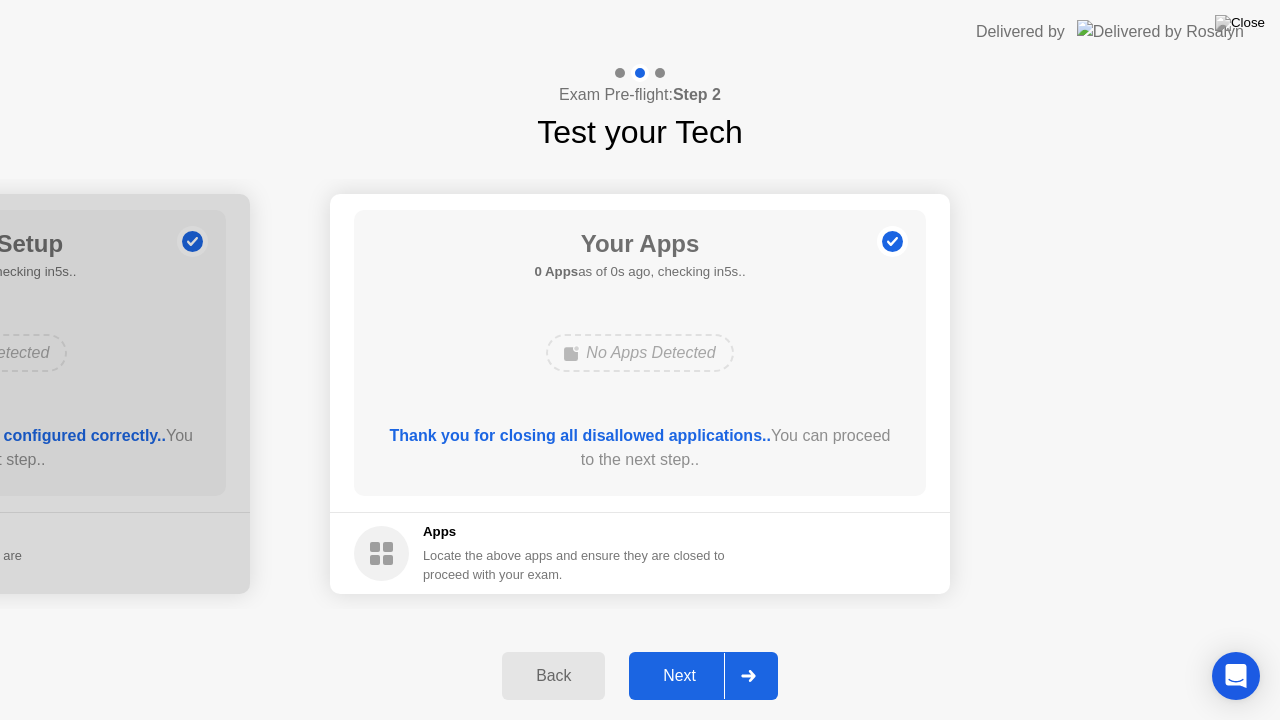 click on "Apps Locate the above apps and ensure they are closed to proceed with your exam." 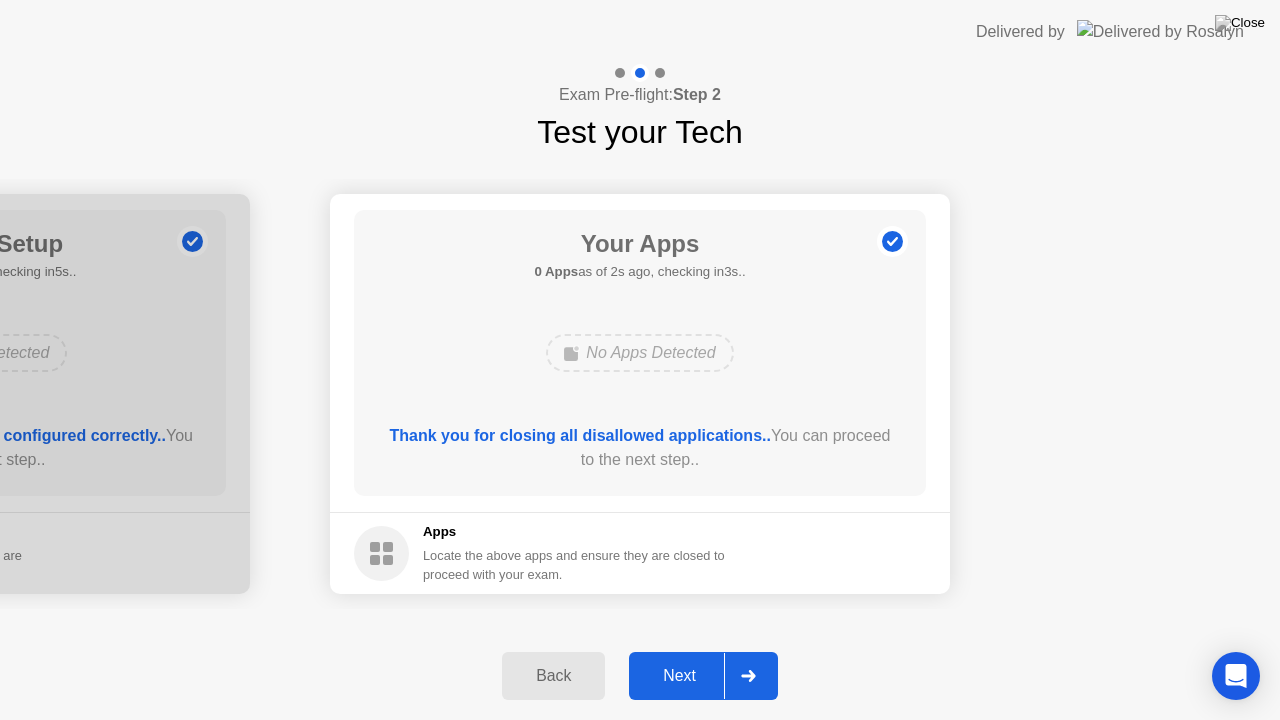 click on "Next" 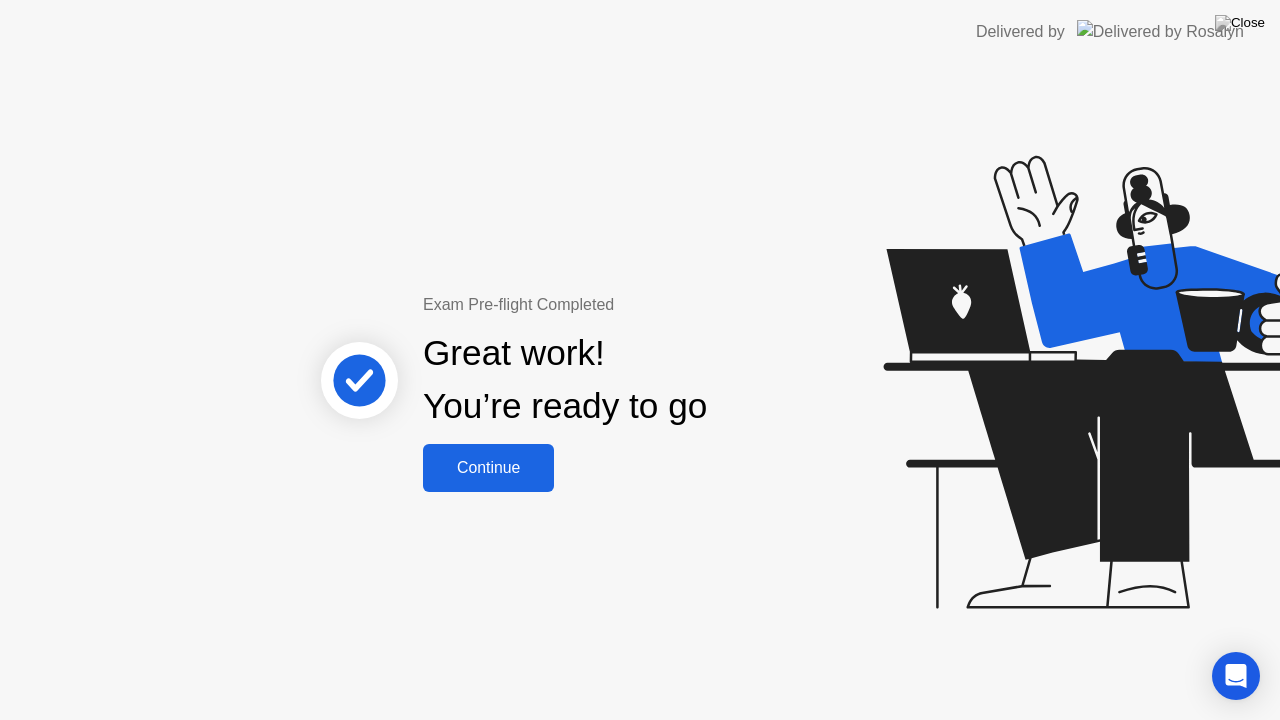 click on "Continue" 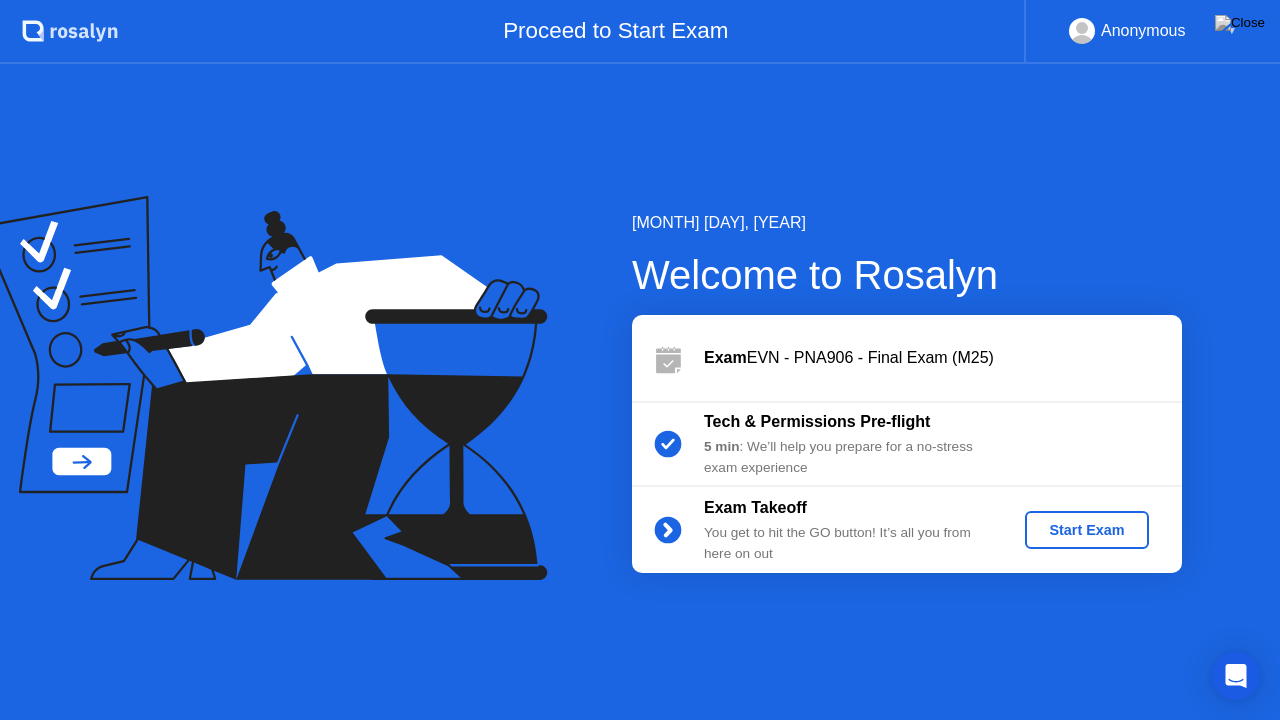 click on "Start Exam" 